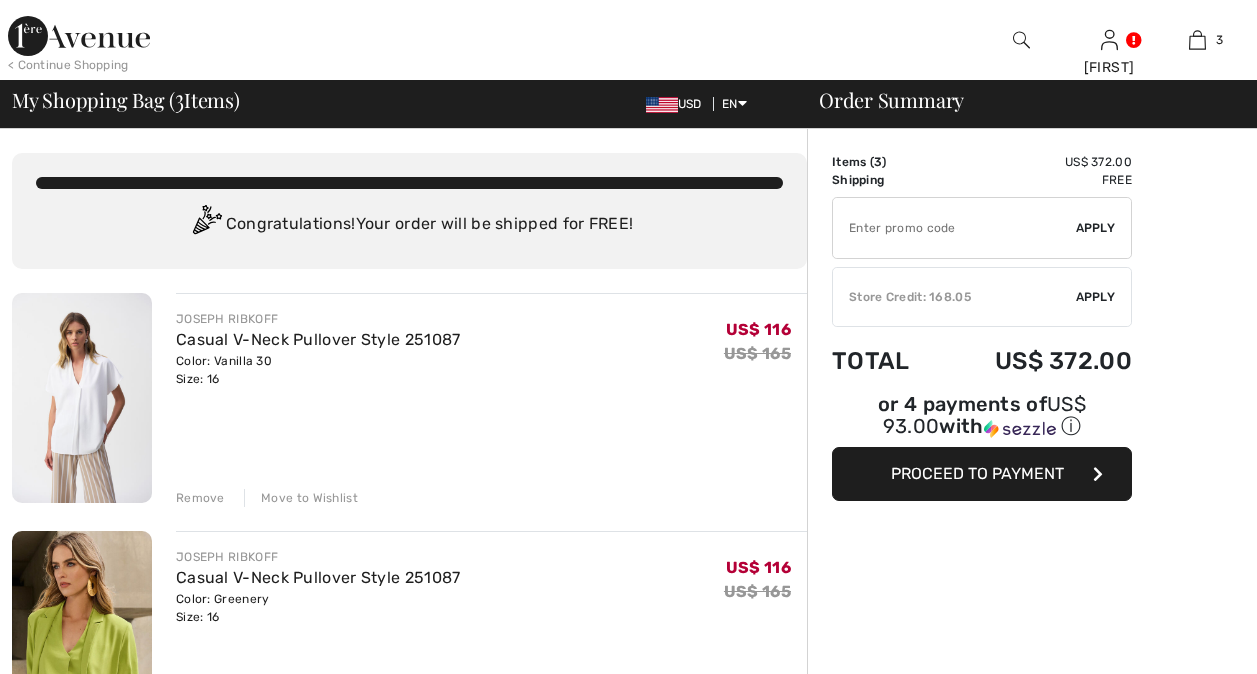 scroll, scrollTop: 0, scrollLeft: 0, axis: both 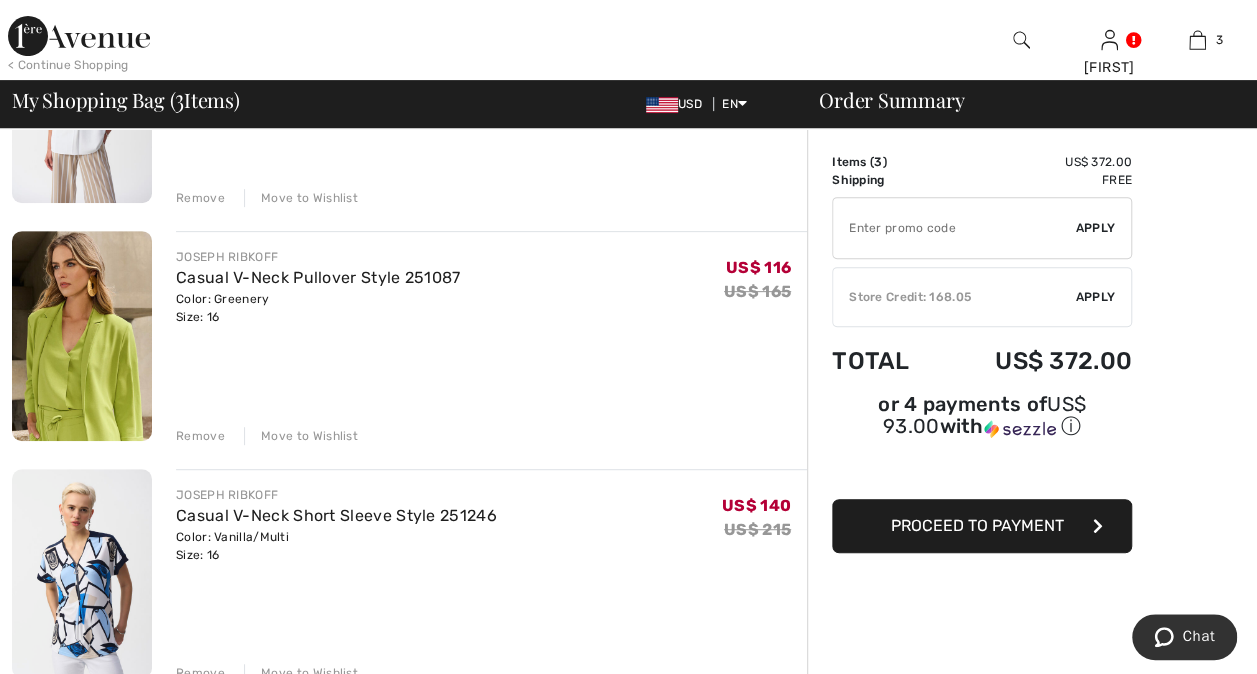 click on "Remove" at bounding box center (200, 436) 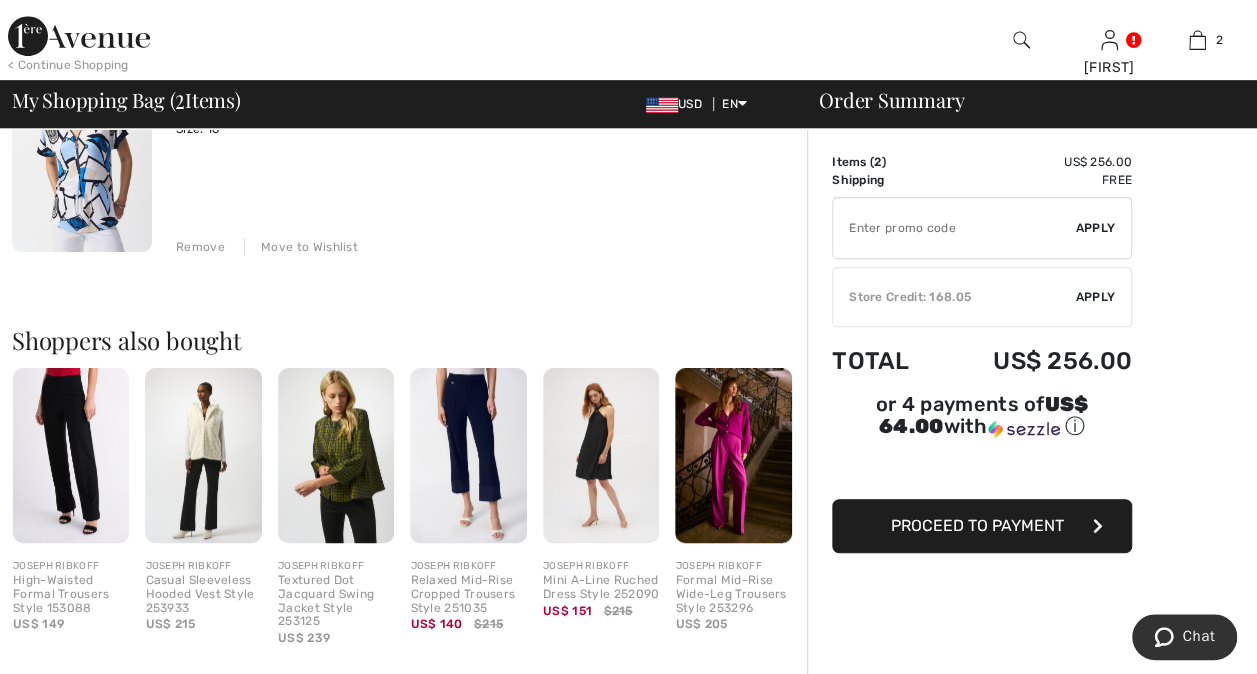 scroll, scrollTop: 500, scrollLeft: 0, axis: vertical 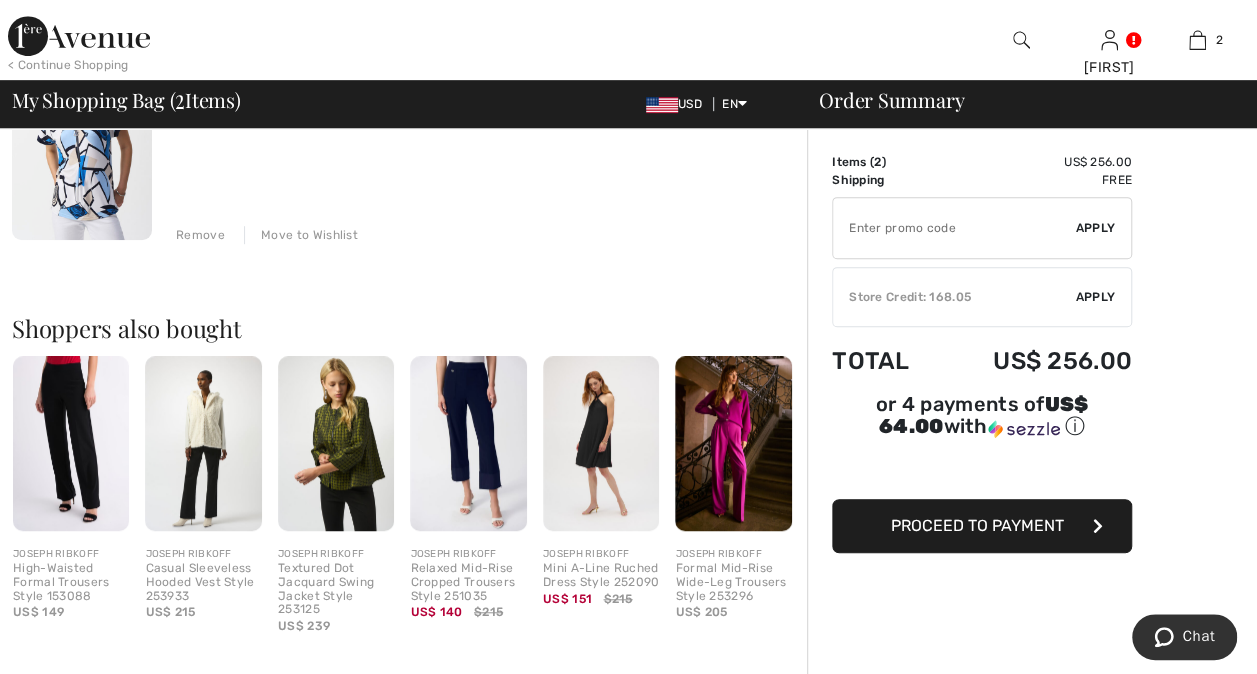 click on "Proceed to Payment" at bounding box center [977, 525] 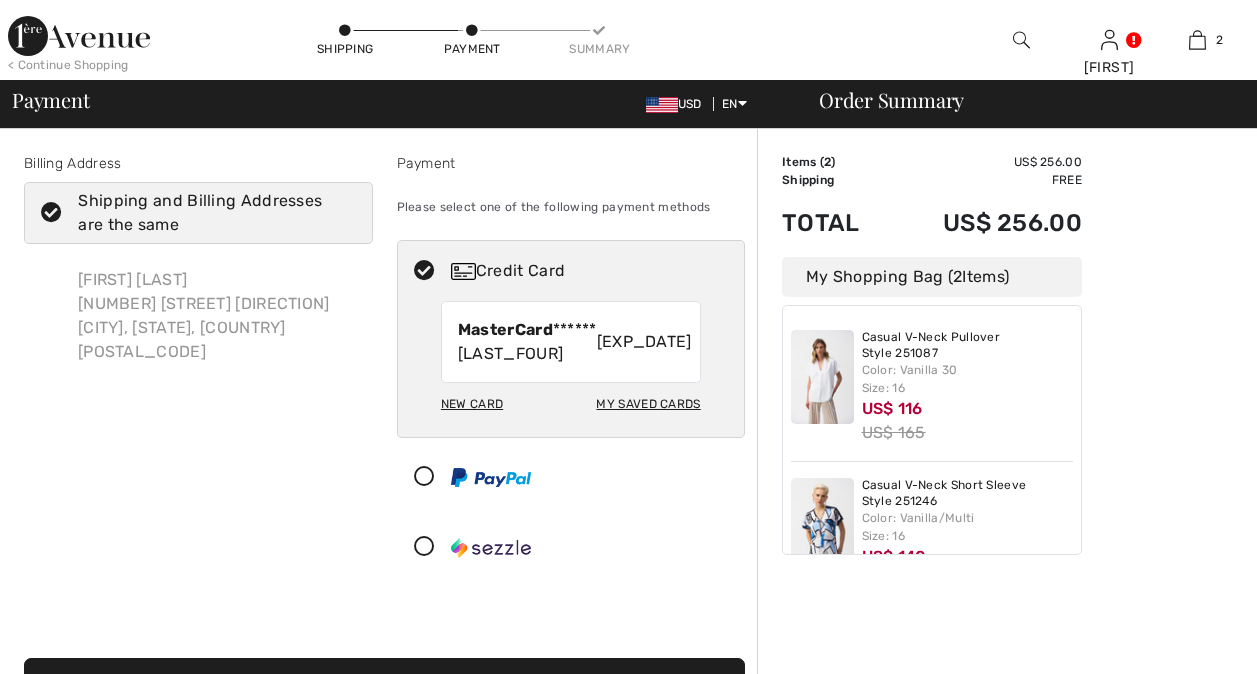 scroll, scrollTop: 0, scrollLeft: 0, axis: both 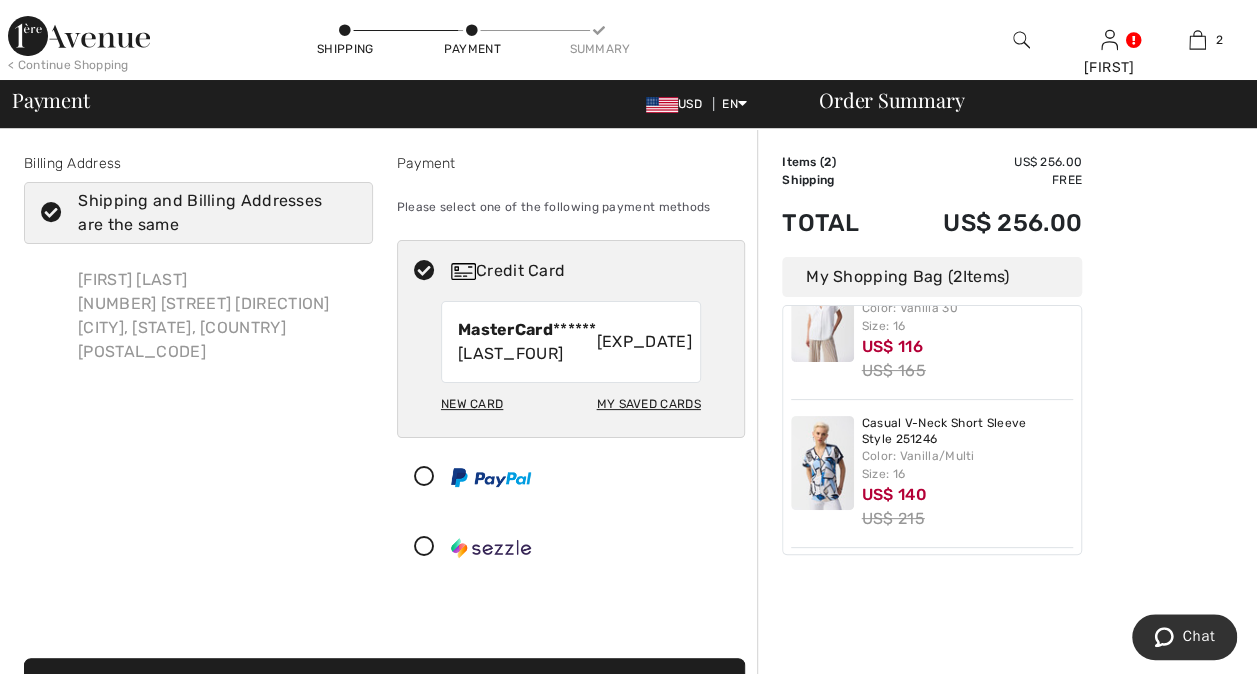 click on "My Saved Cards" at bounding box center (648, 404) 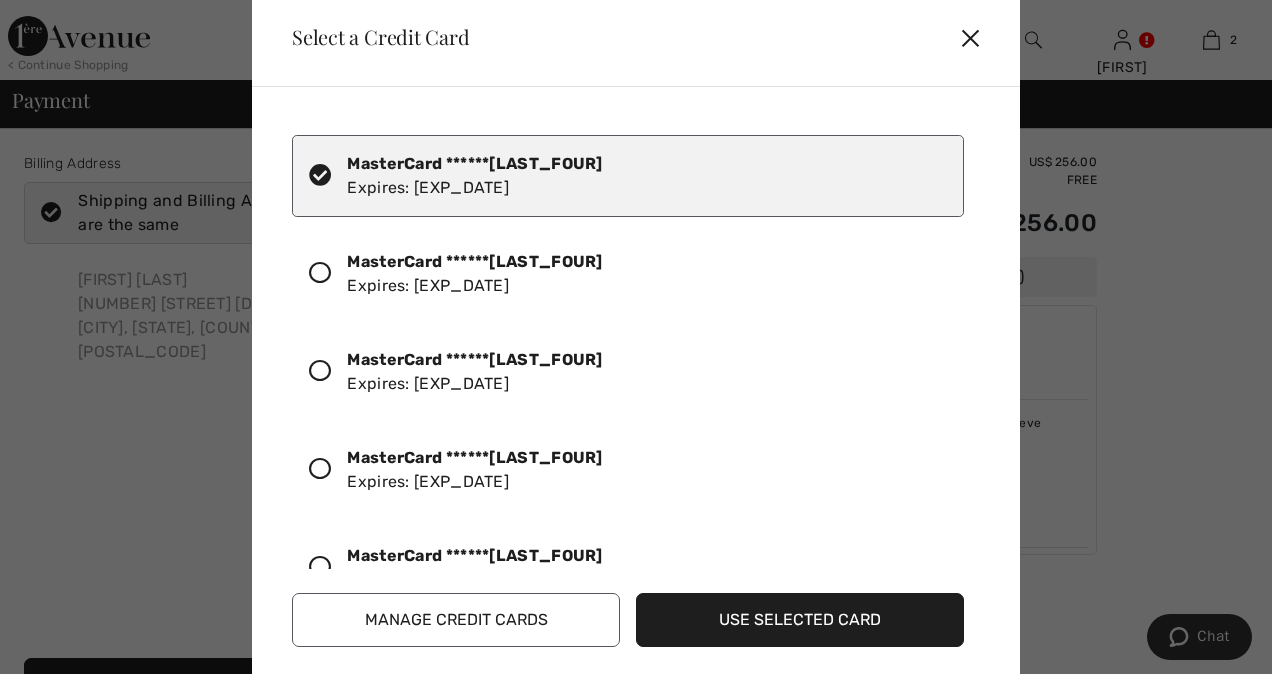 click at bounding box center [320, 469] 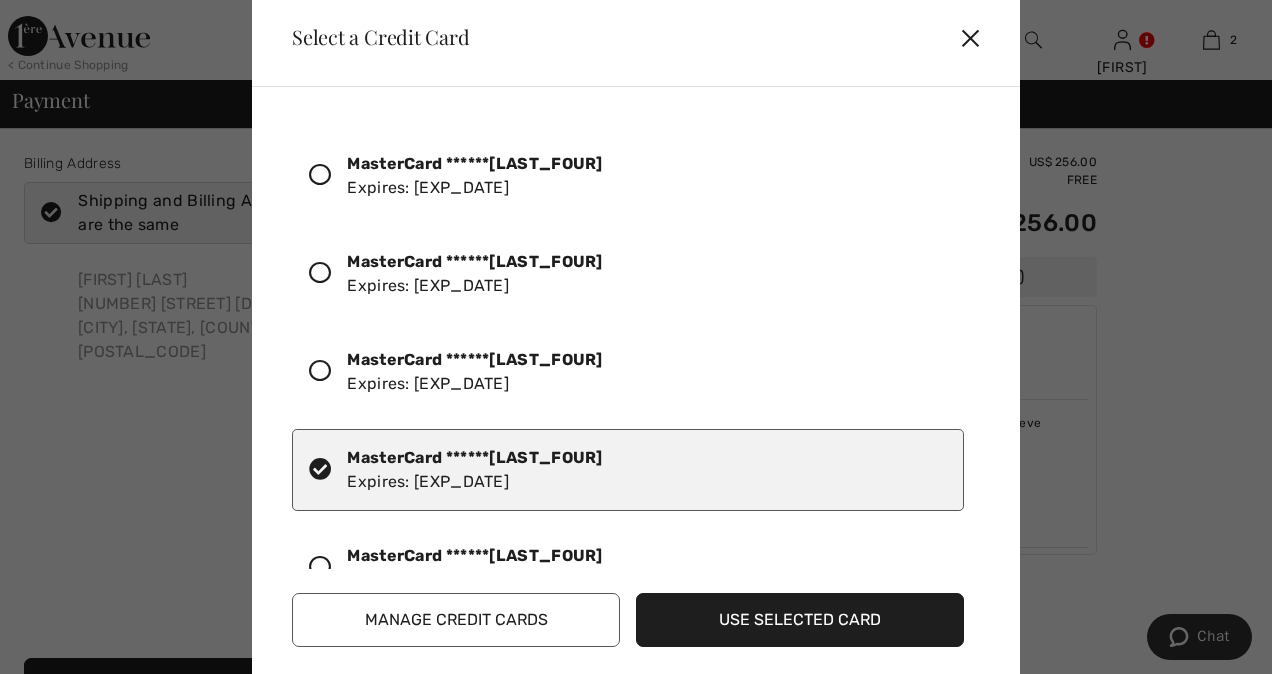 click on "Use Selected Card" at bounding box center (800, 620) 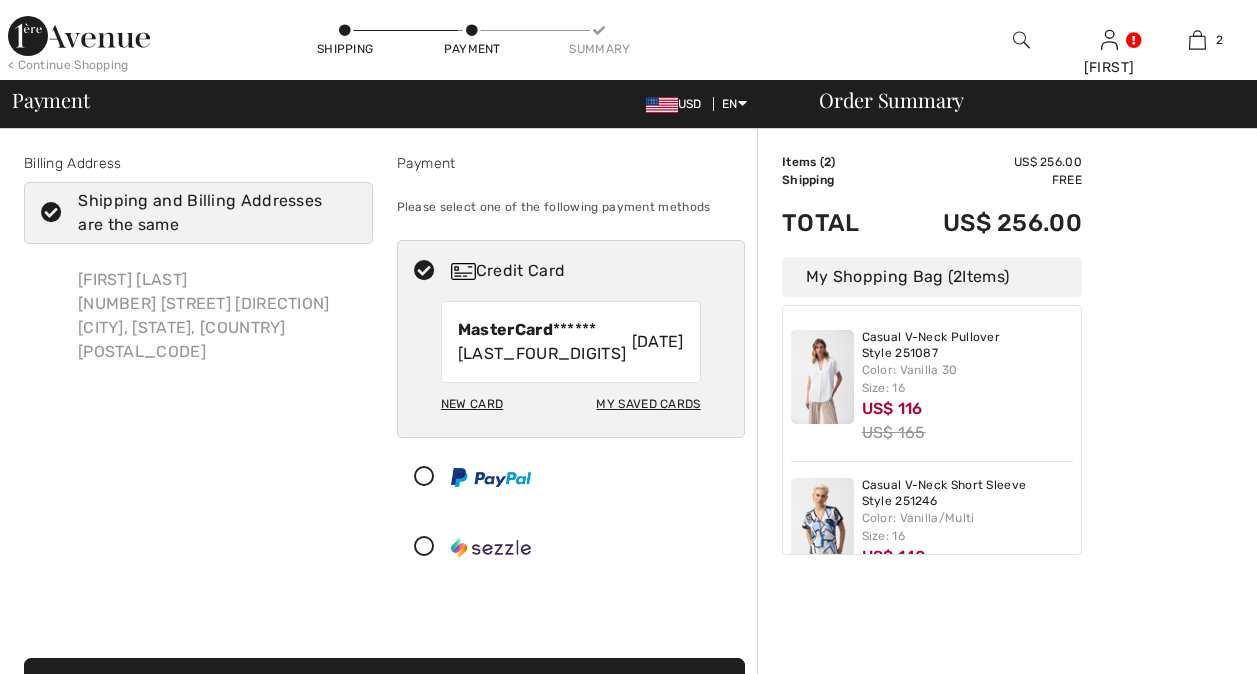 scroll, scrollTop: 0, scrollLeft: 0, axis: both 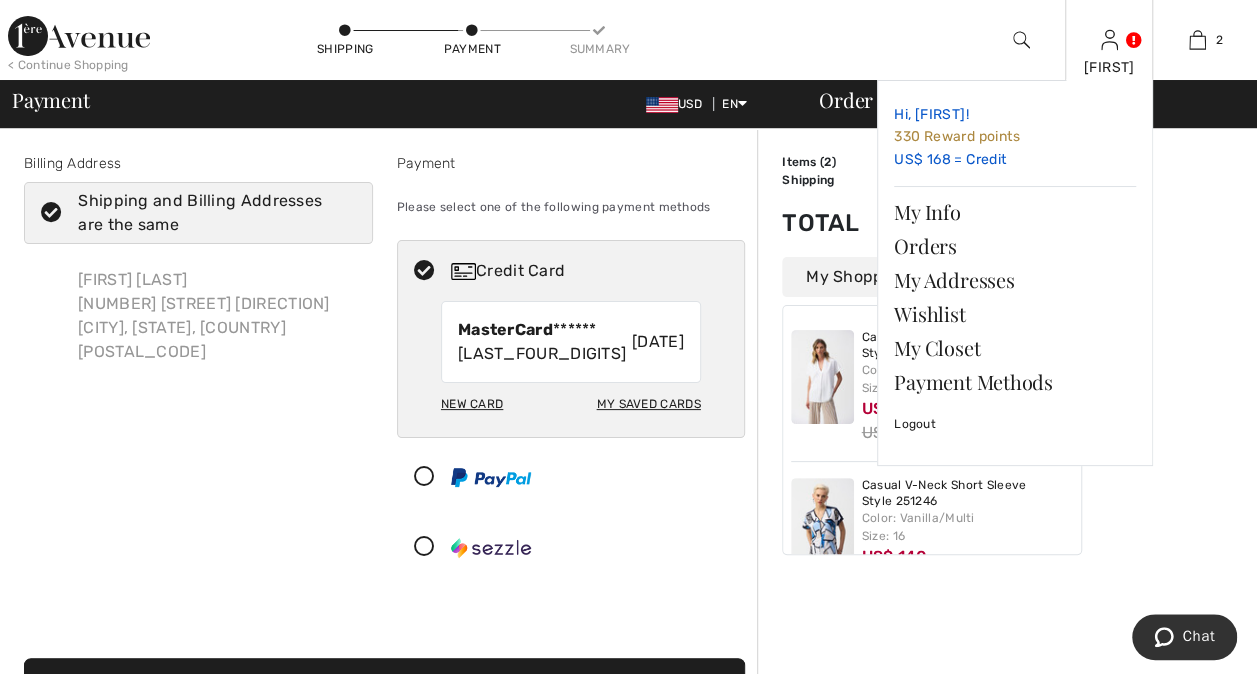 click on "Hi, Ann!   330 Reward points US$ 168 = Credit" at bounding box center [1015, 137] 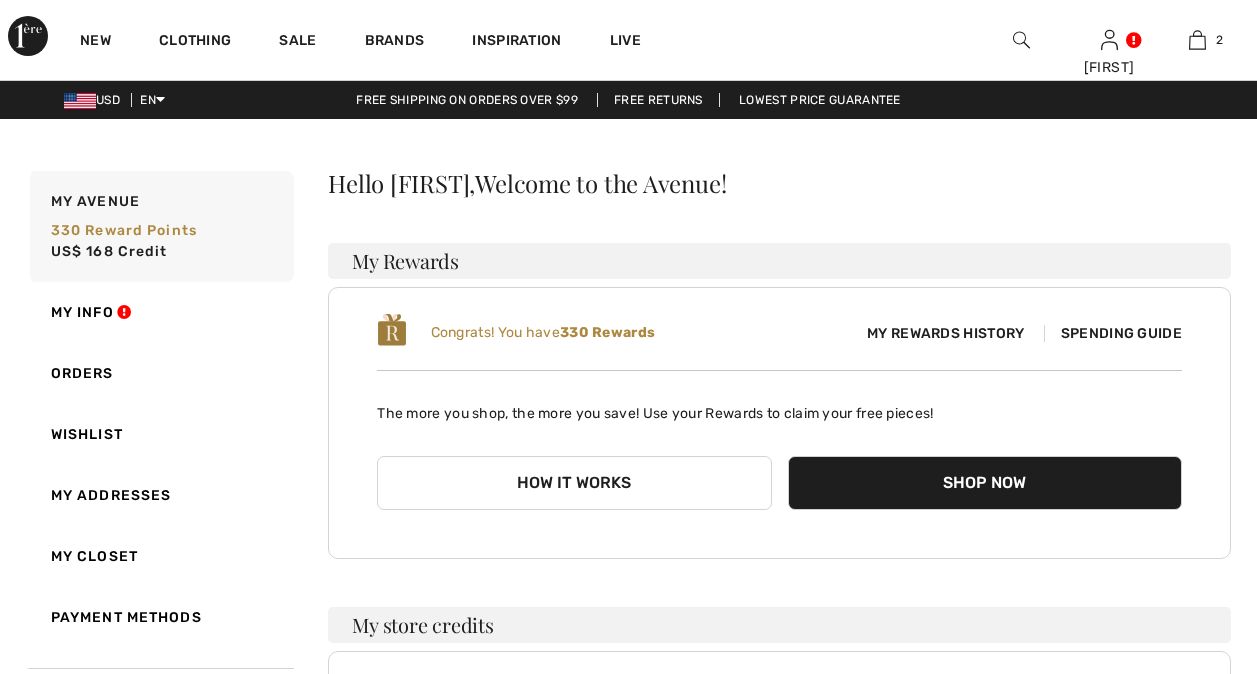 scroll, scrollTop: 0, scrollLeft: 0, axis: both 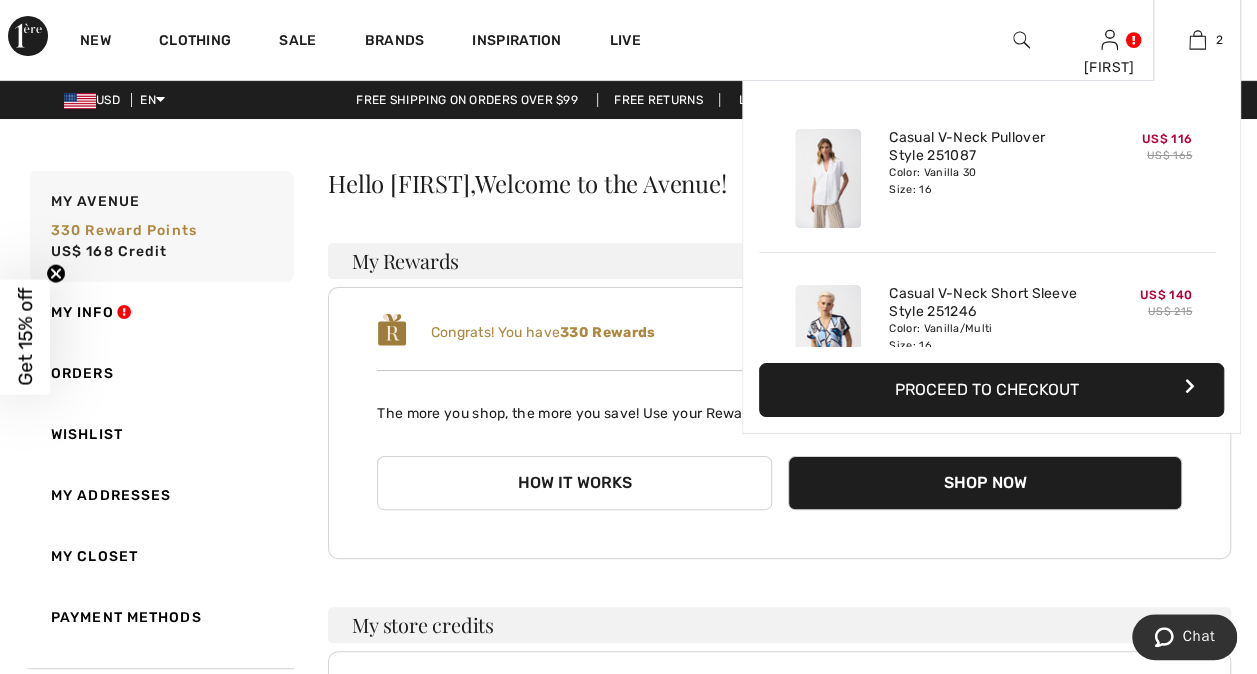 click on "Proceed to Checkout" at bounding box center [991, 390] 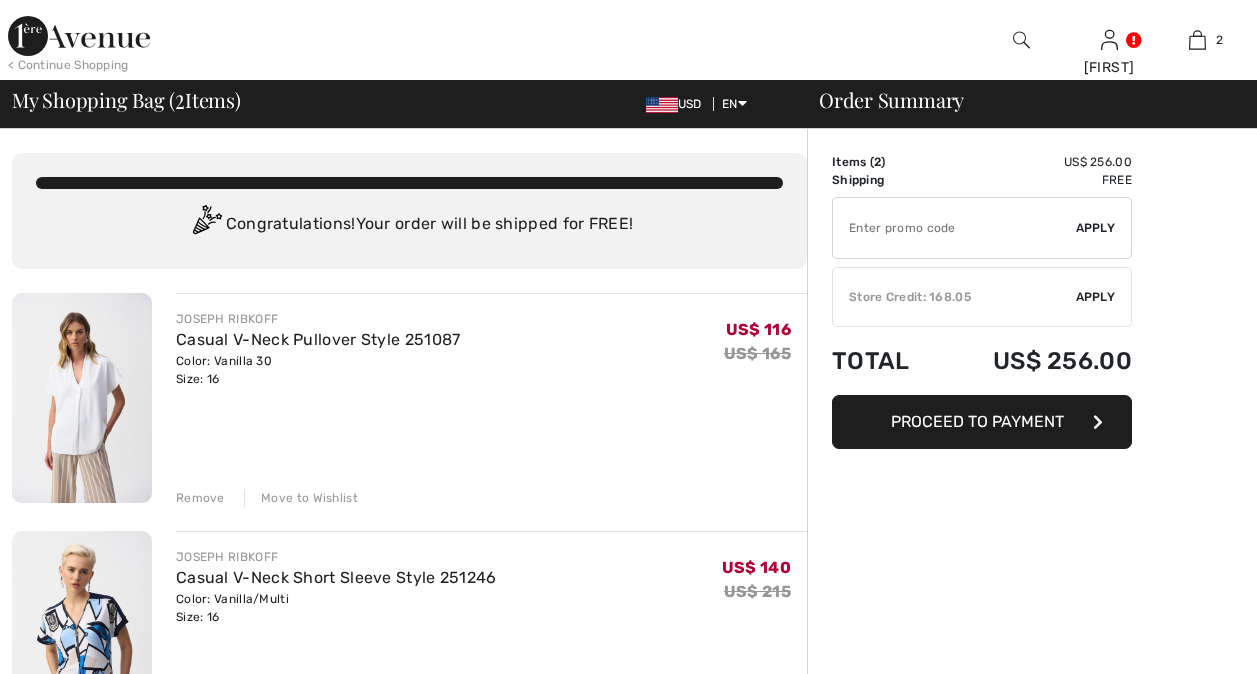 scroll, scrollTop: 0, scrollLeft: 0, axis: both 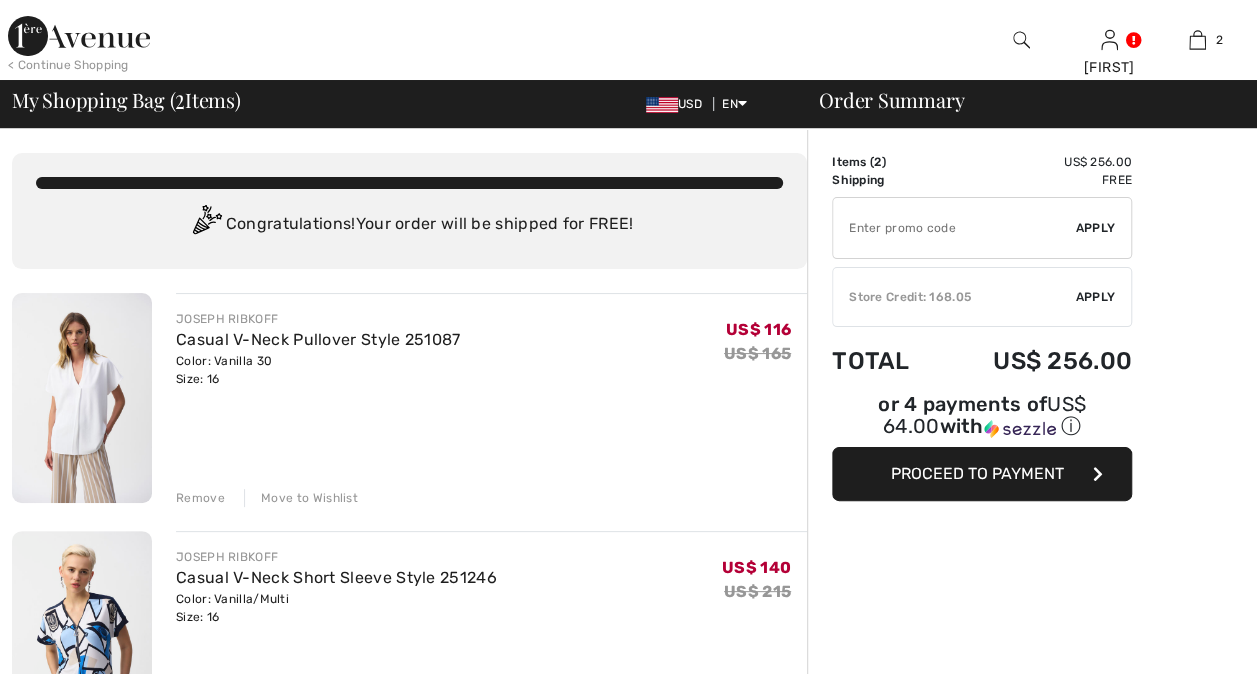 checkbox on "true" 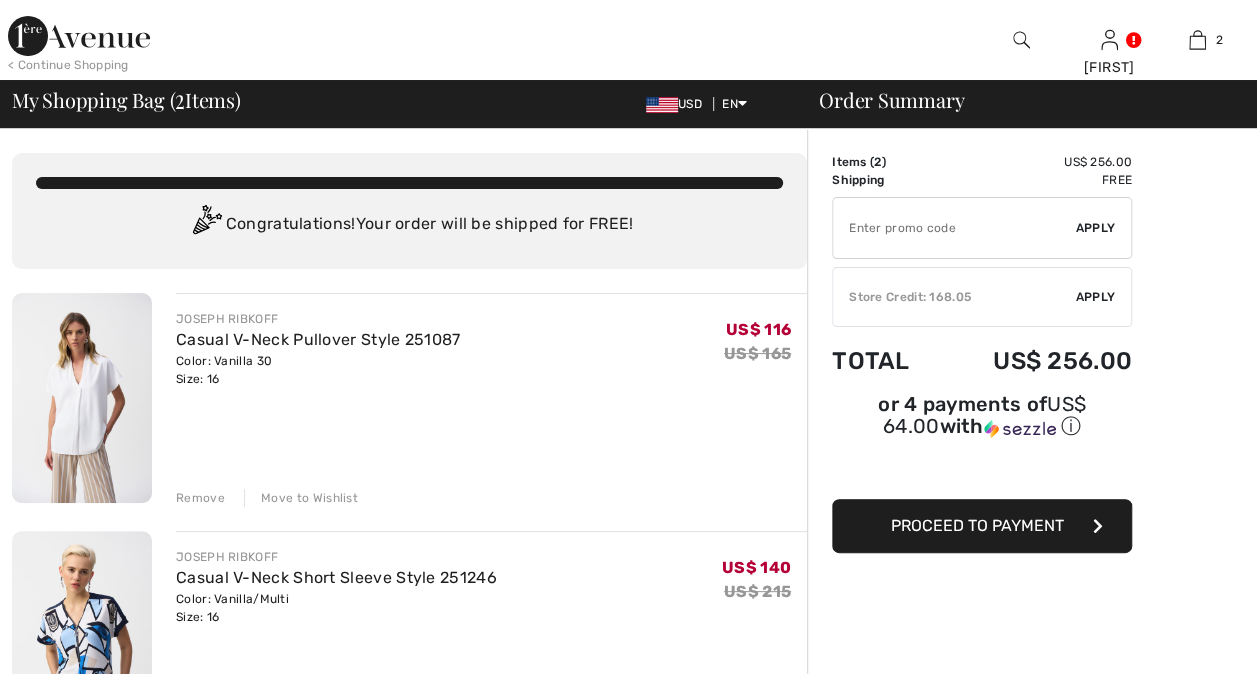 scroll, scrollTop: 0, scrollLeft: 0, axis: both 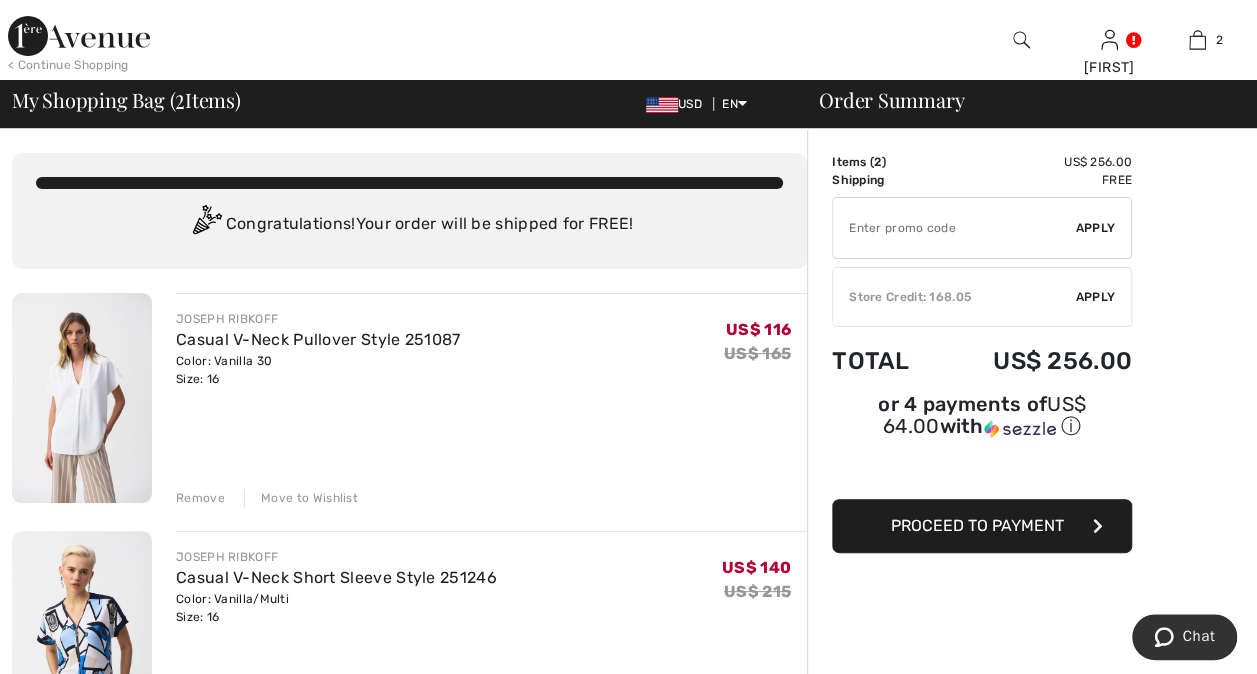 click on "Proceed to Payment" at bounding box center [977, 525] 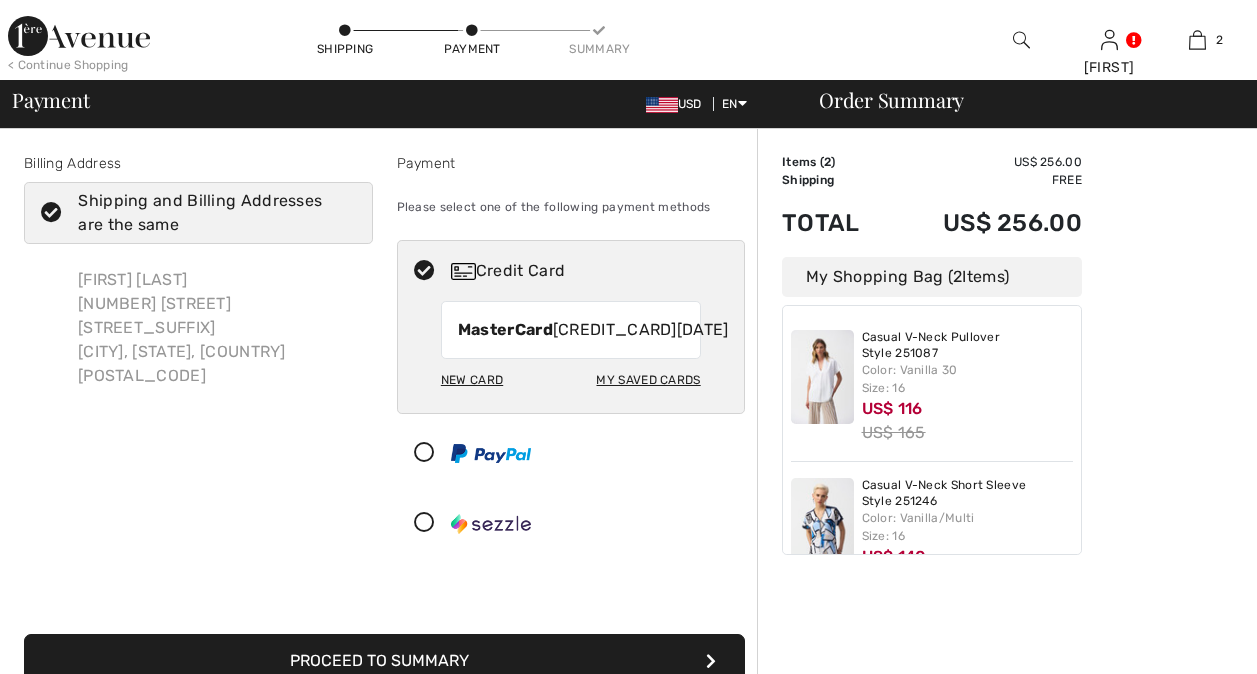 scroll, scrollTop: 0, scrollLeft: 0, axis: both 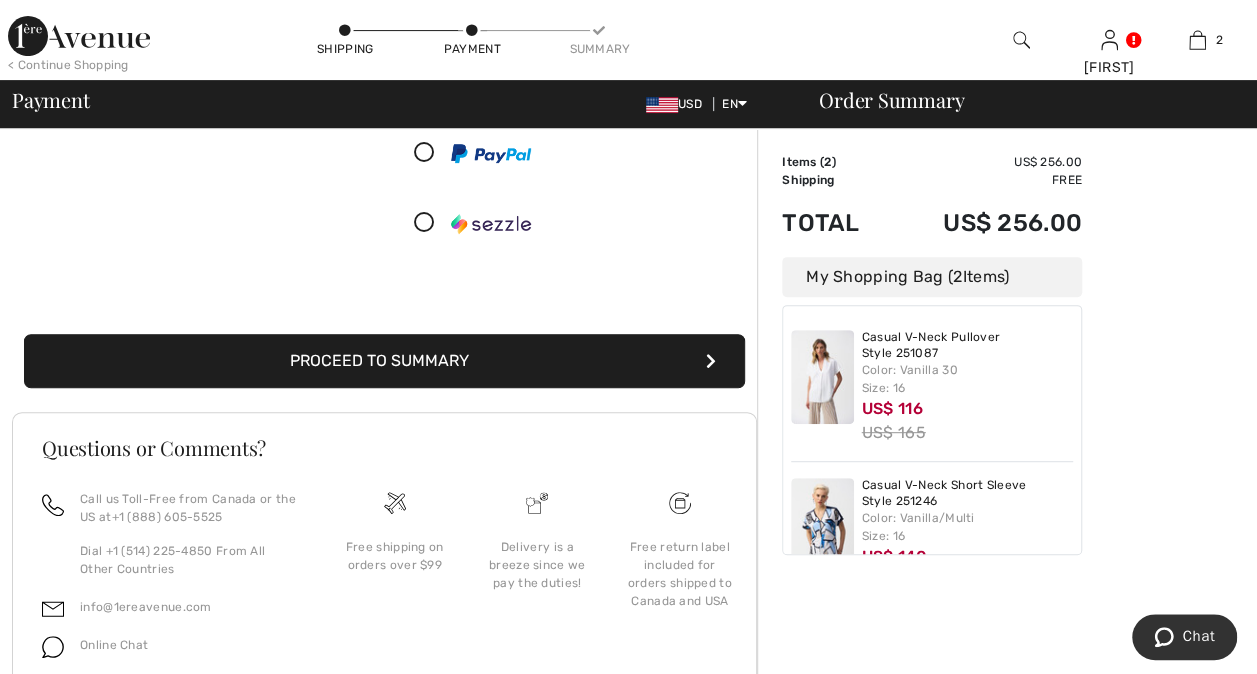 click on "Proceed to Summary" at bounding box center [384, 361] 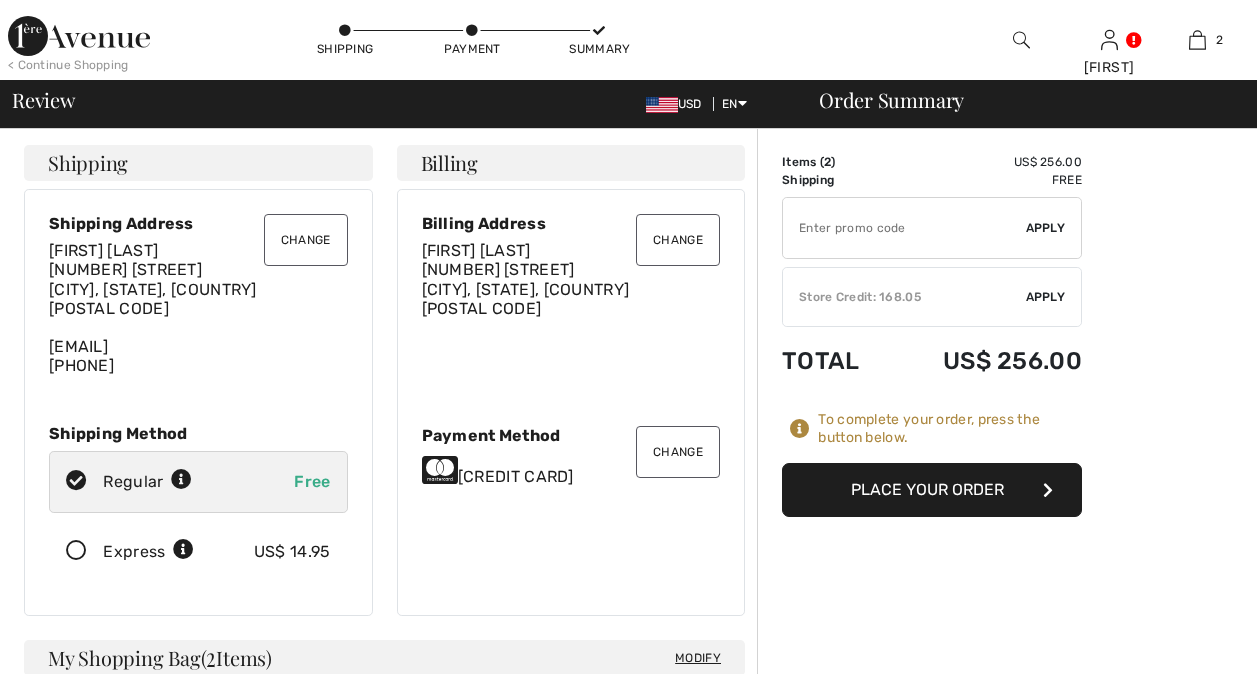 scroll, scrollTop: 0, scrollLeft: 0, axis: both 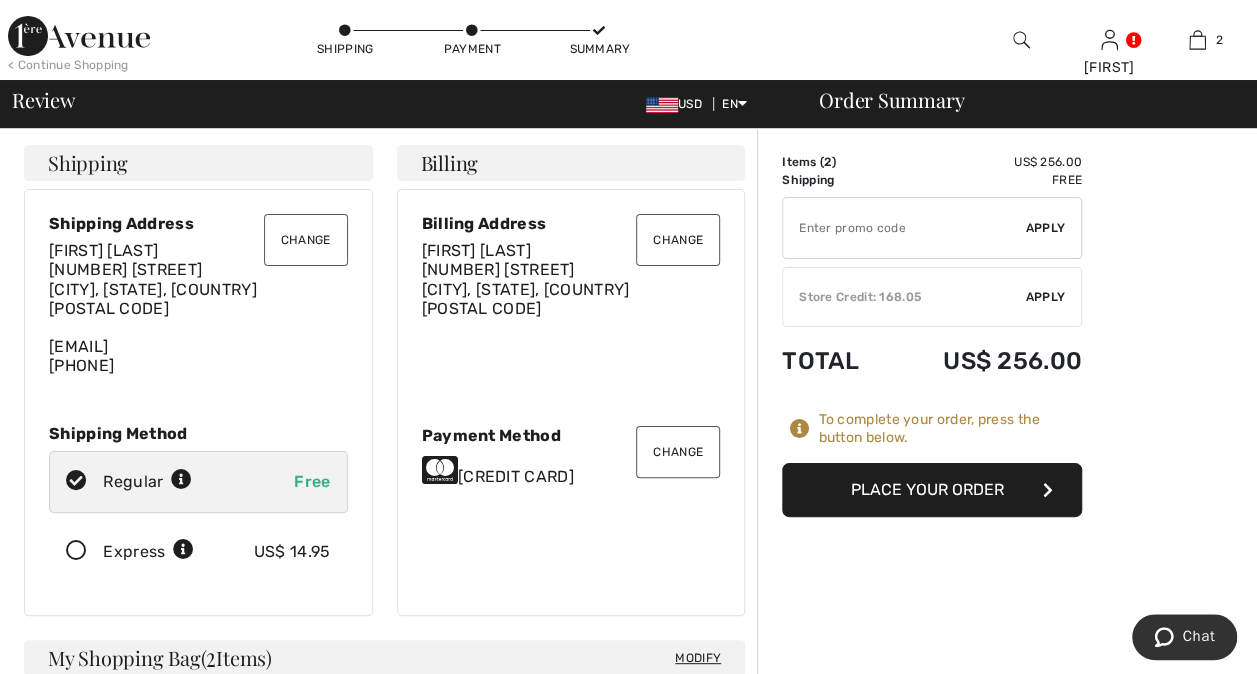 click on "Place Your Order" at bounding box center [932, 490] 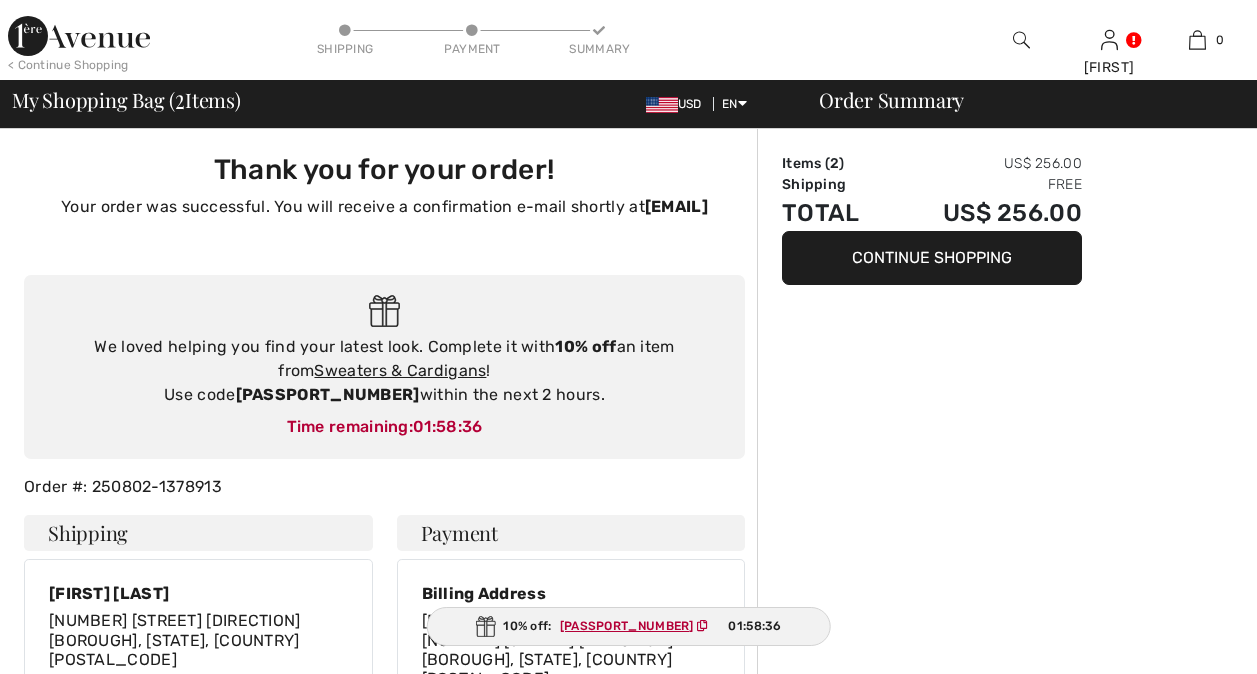 scroll, scrollTop: 0, scrollLeft: 0, axis: both 